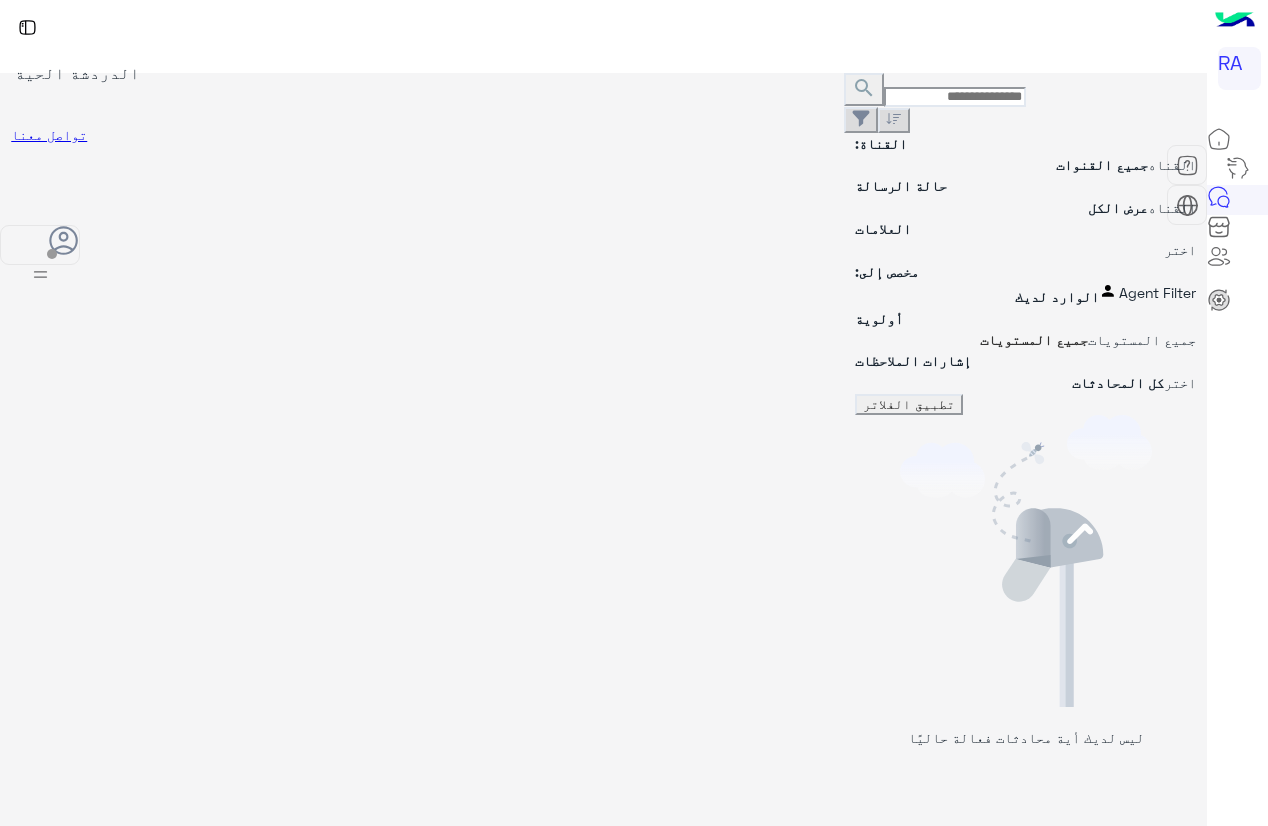 scroll, scrollTop: 0, scrollLeft: 0, axis: both 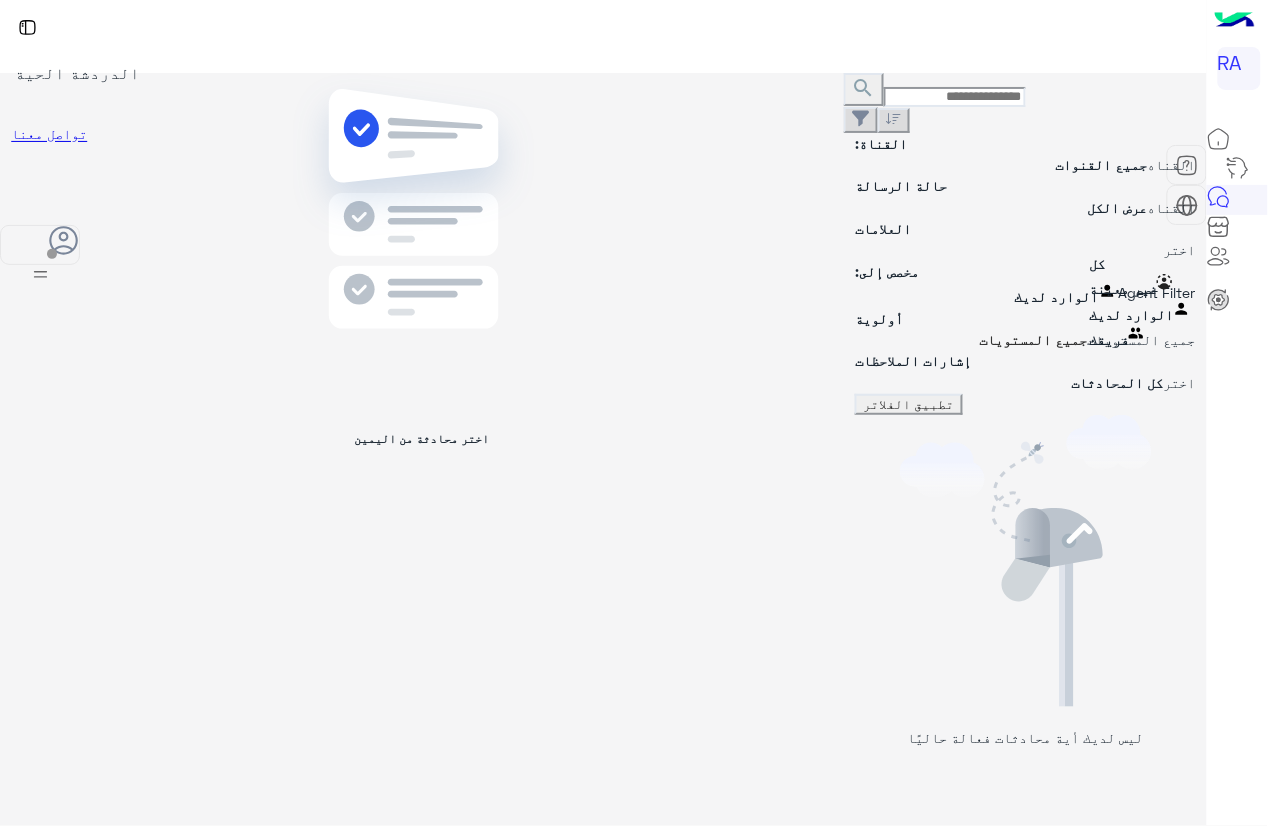 drag, startPoint x: 1122, startPoint y: 244, endPoint x: 1119, endPoint y: 319, distance: 75.059975 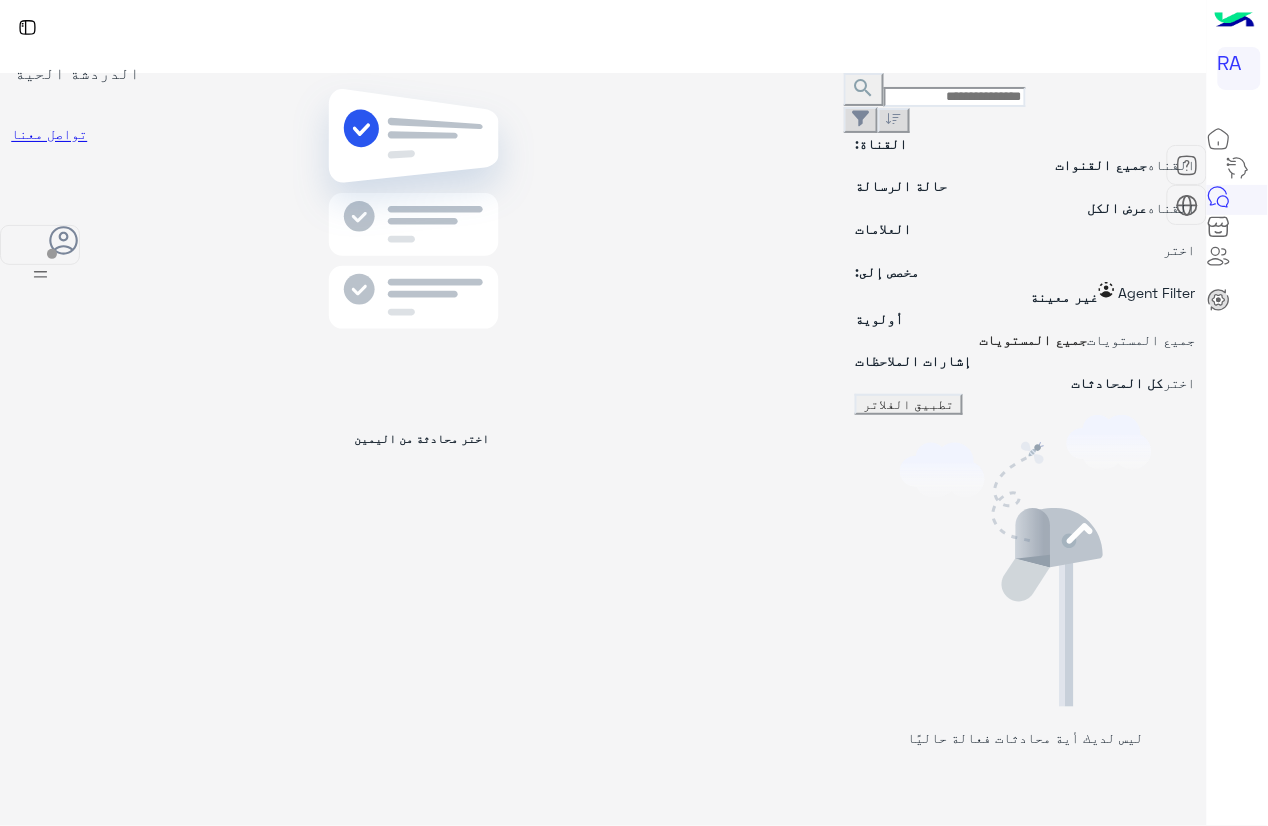 click on "تطبيق الفلاتر" at bounding box center (909, 404) 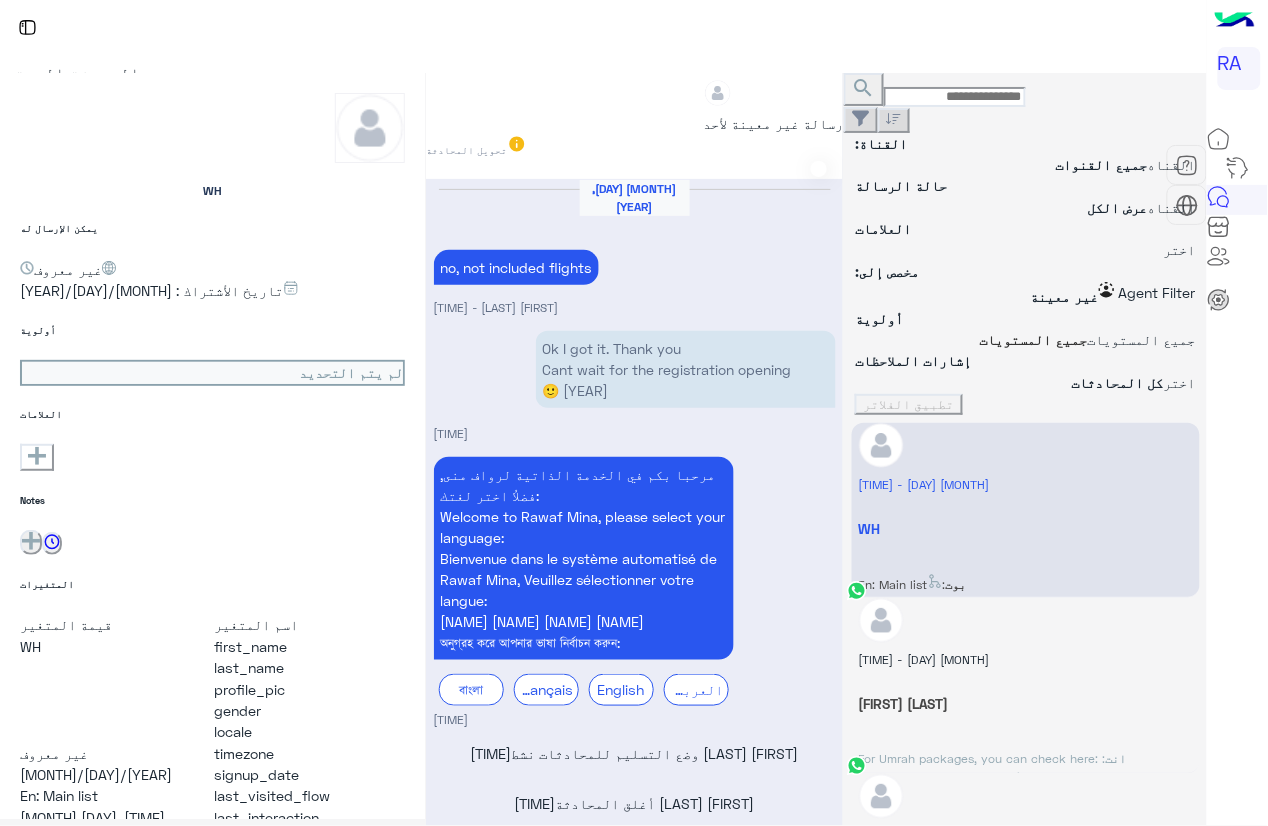 scroll, scrollTop: 2260, scrollLeft: 0, axis: vertical 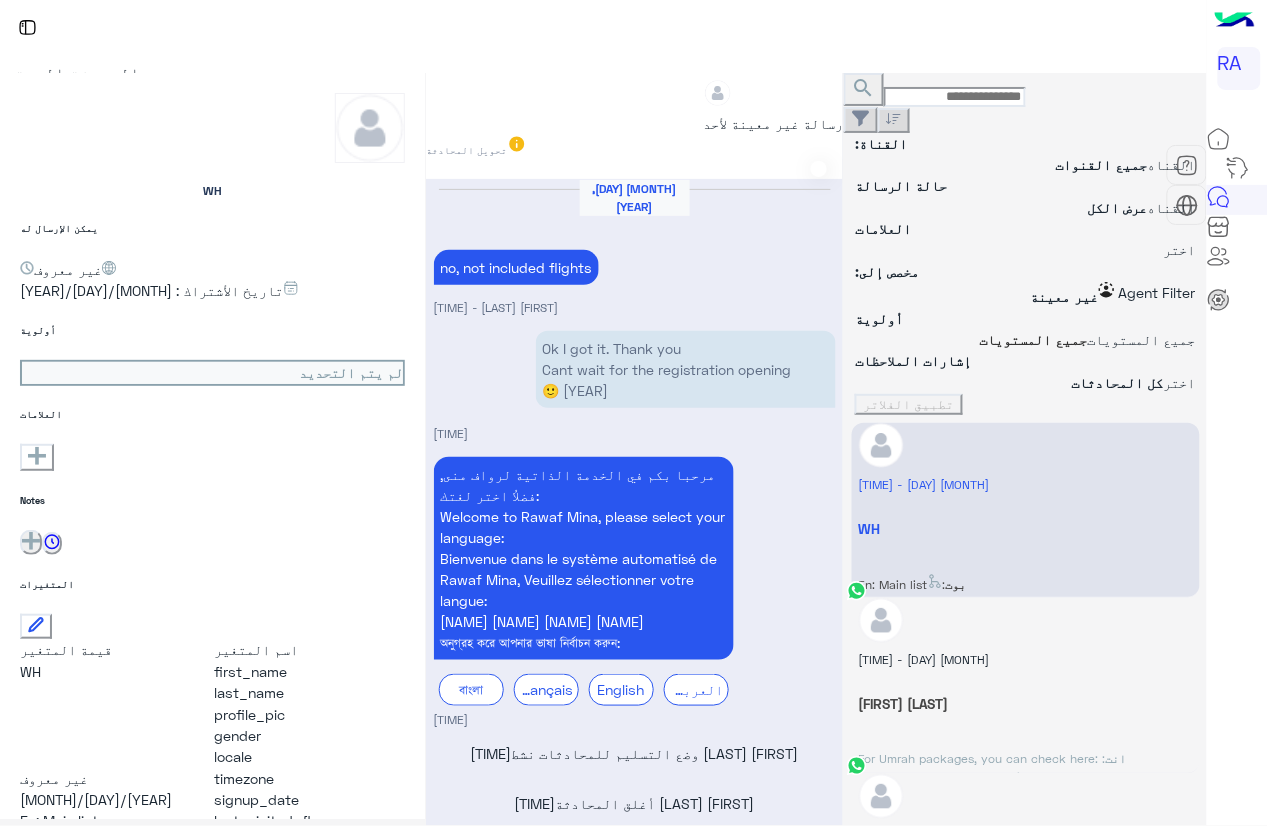 click at bounding box center [825, 169] 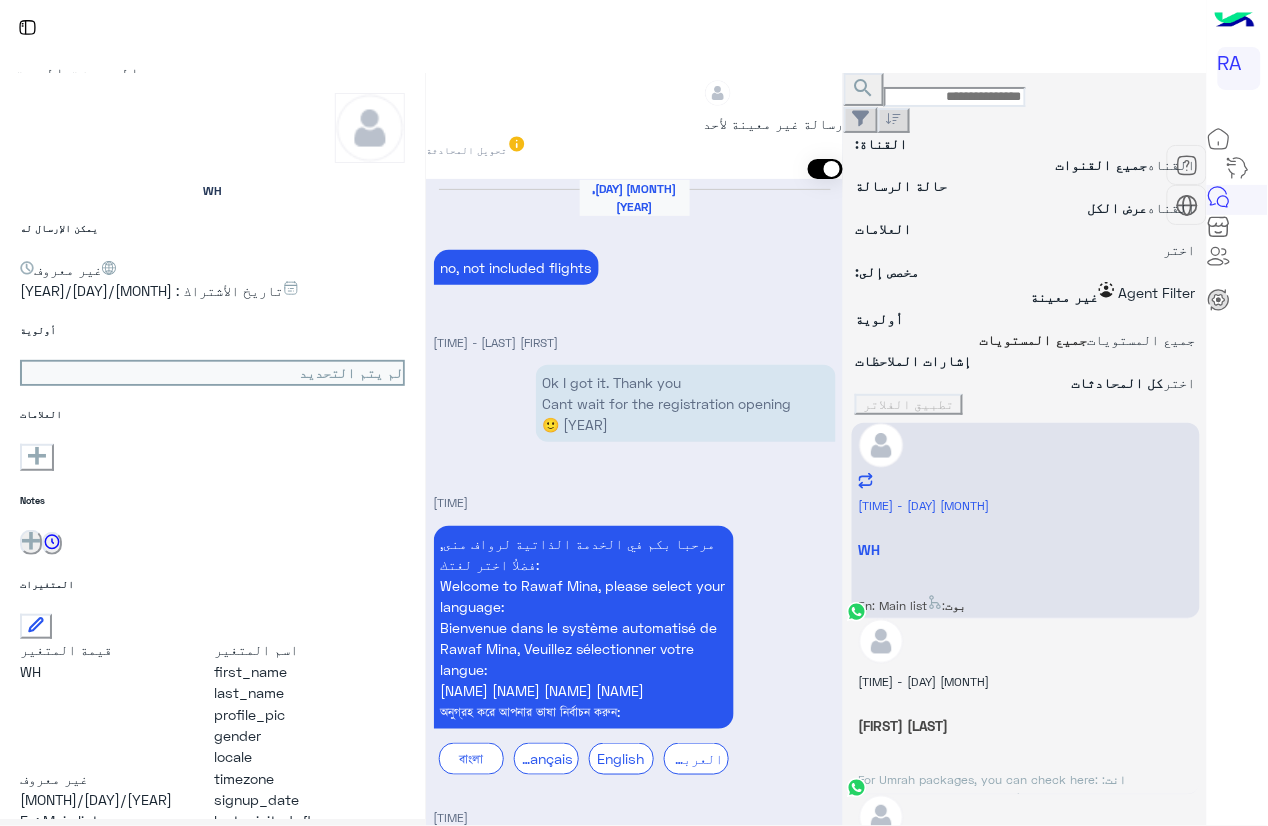 scroll, scrollTop: 2318, scrollLeft: 0, axis: vertical 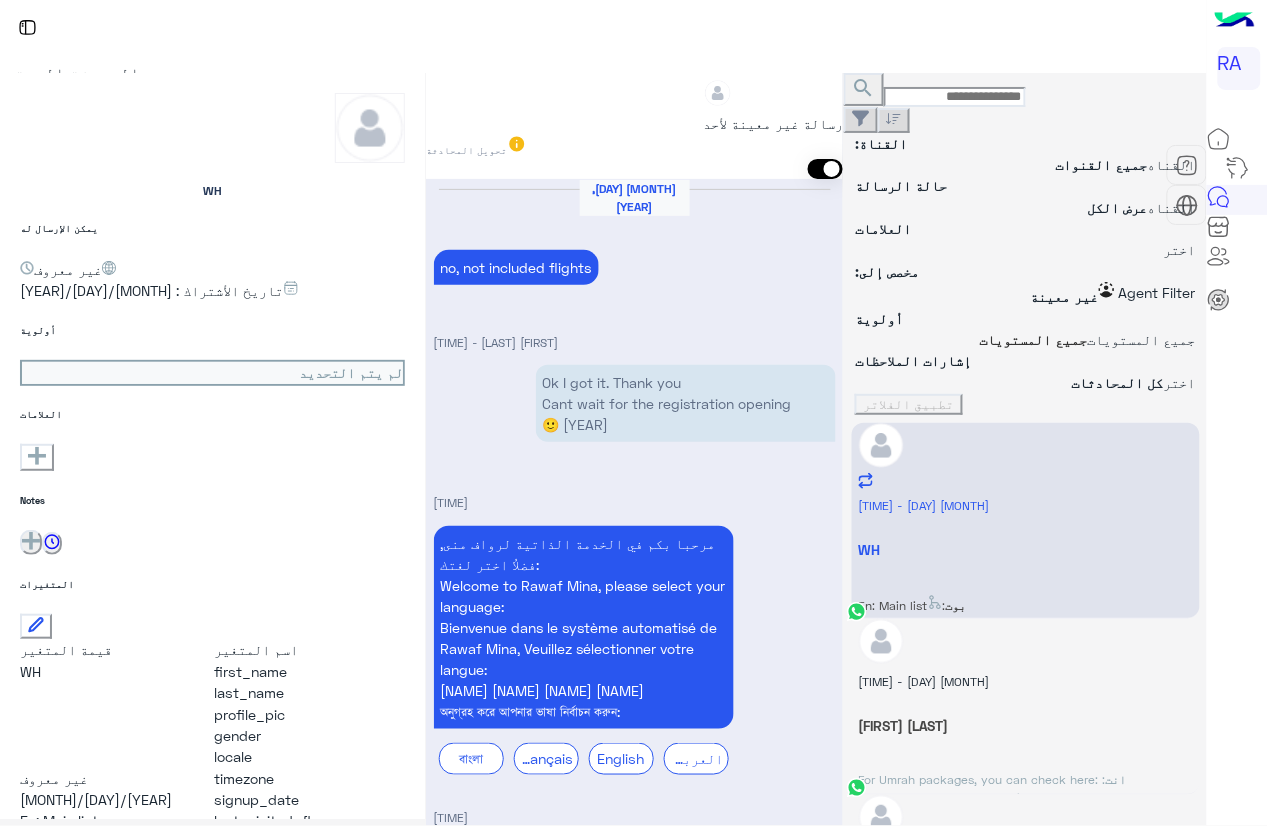 type on "**********" 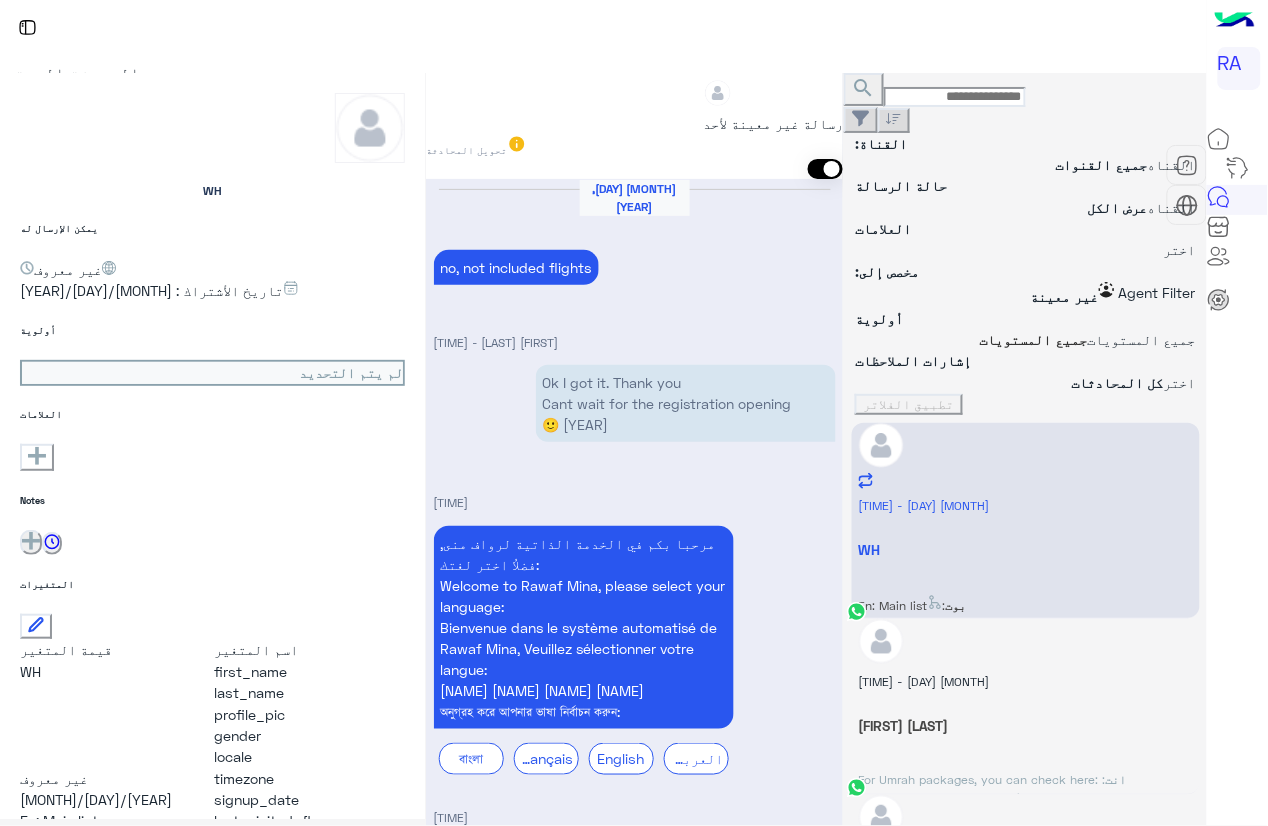 scroll, scrollTop: 2523, scrollLeft: 0, axis: vertical 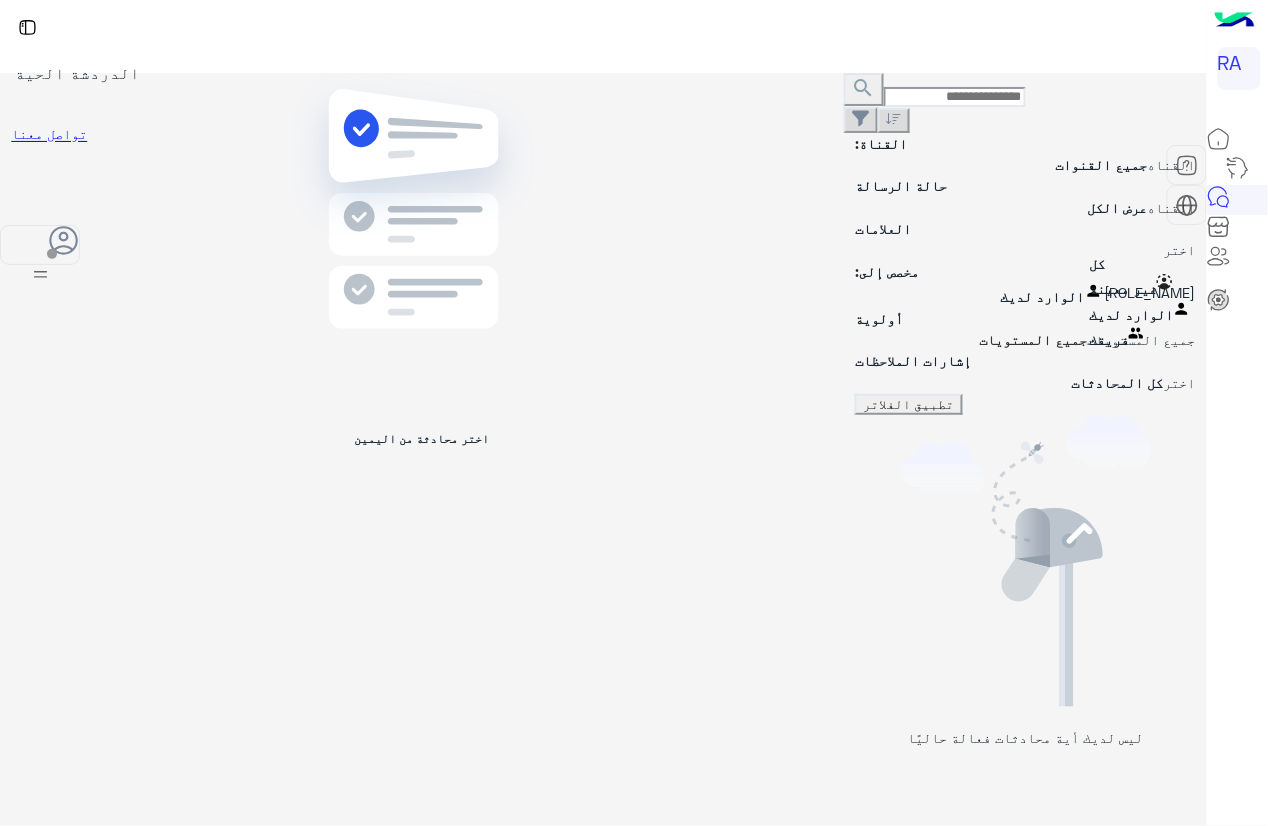 click at bounding box center (1025, 292) 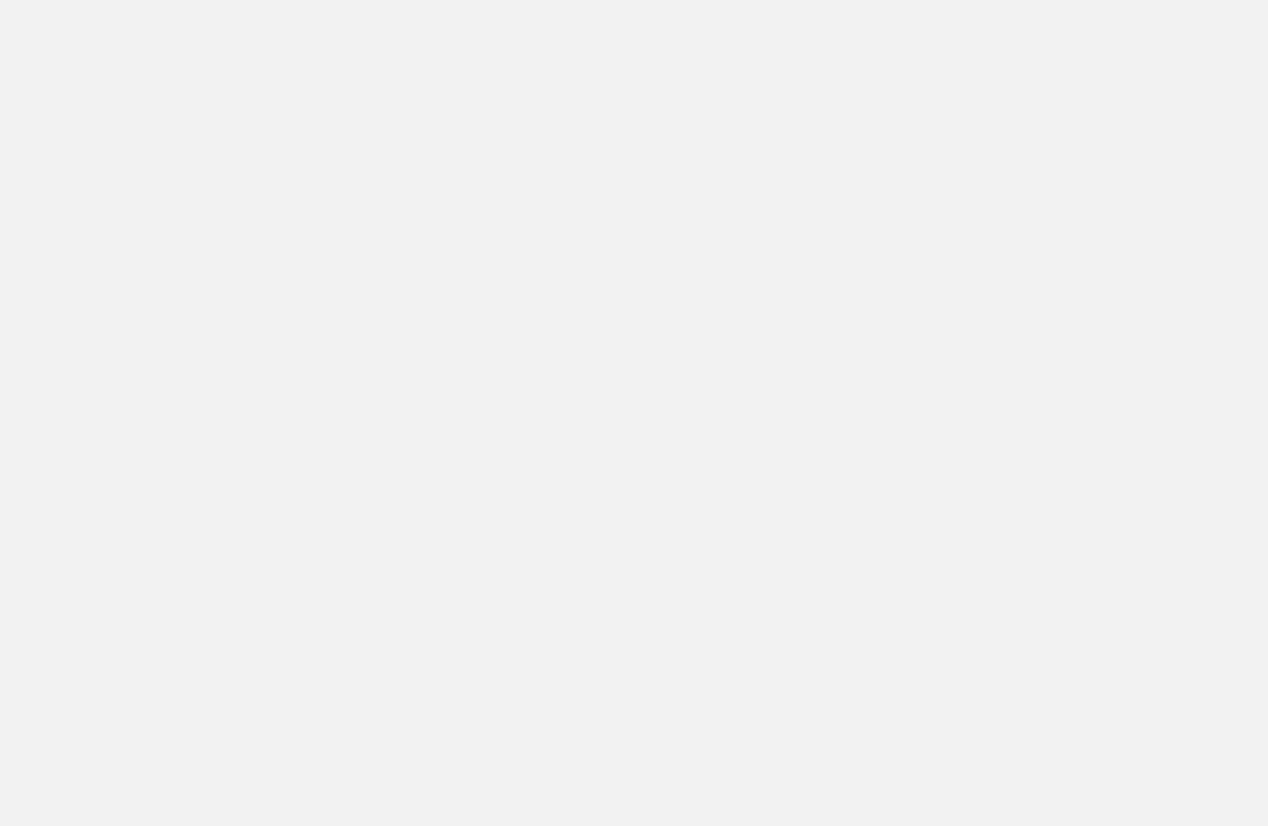 scroll, scrollTop: 0, scrollLeft: 0, axis: both 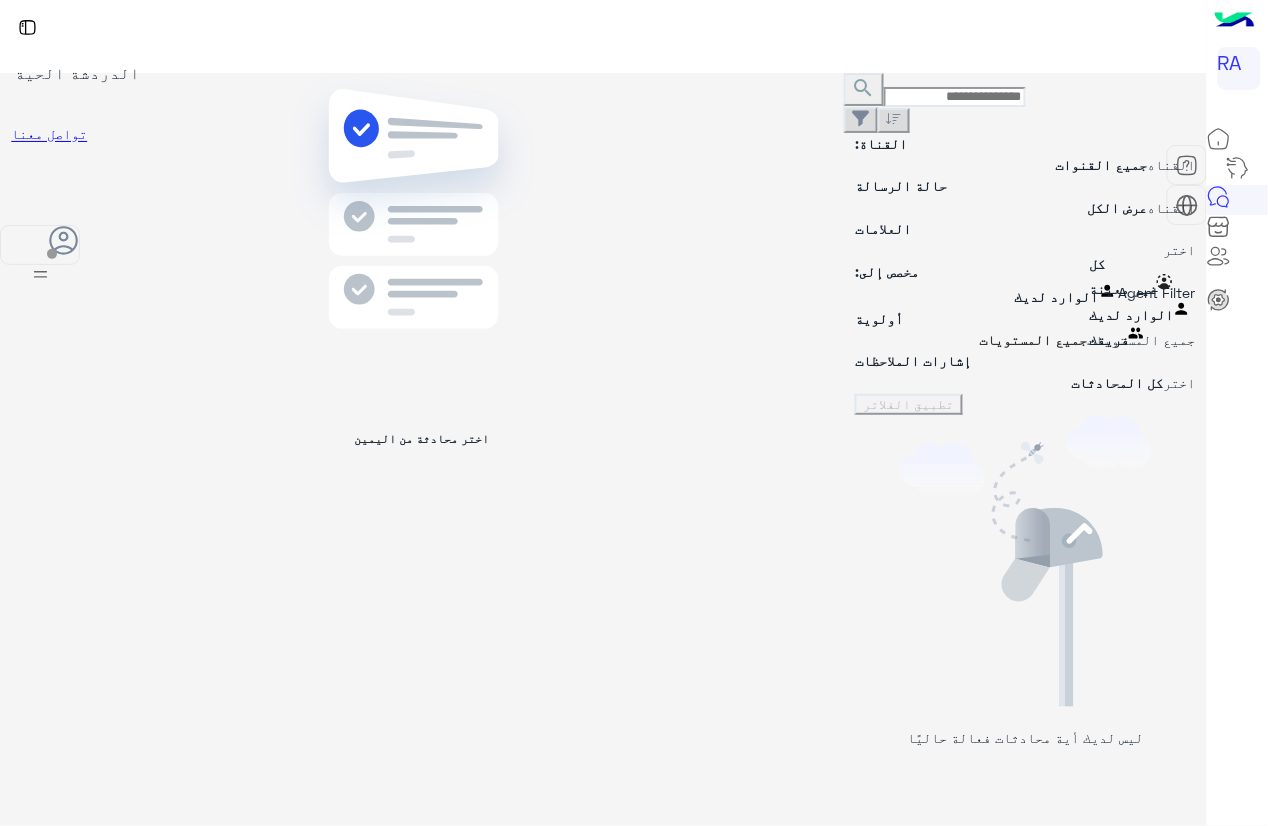 drag, startPoint x: 1153, startPoint y: 231, endPoint x: 1129, endPoint y: 320, distance: 92.17918 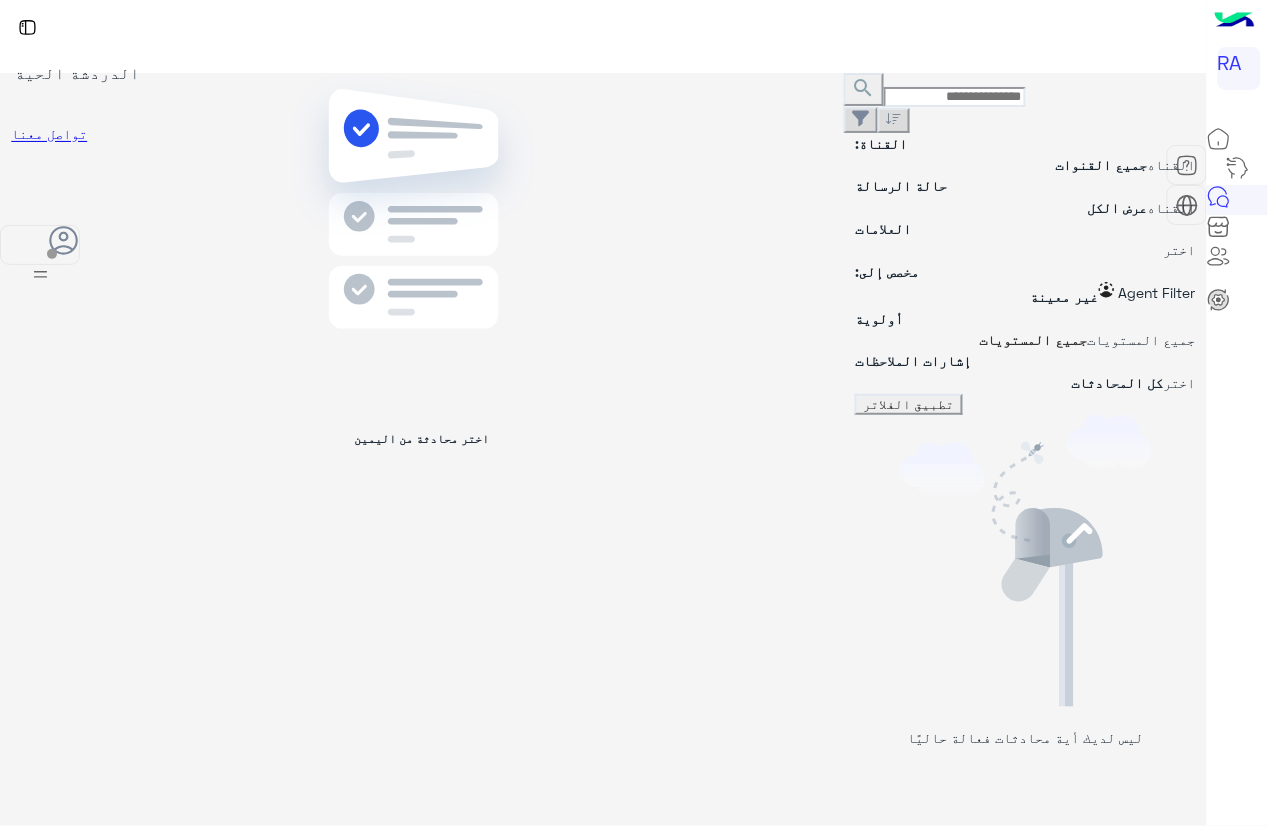 click on "تطبيق الفلاتر" at bounding box center (909, 404) 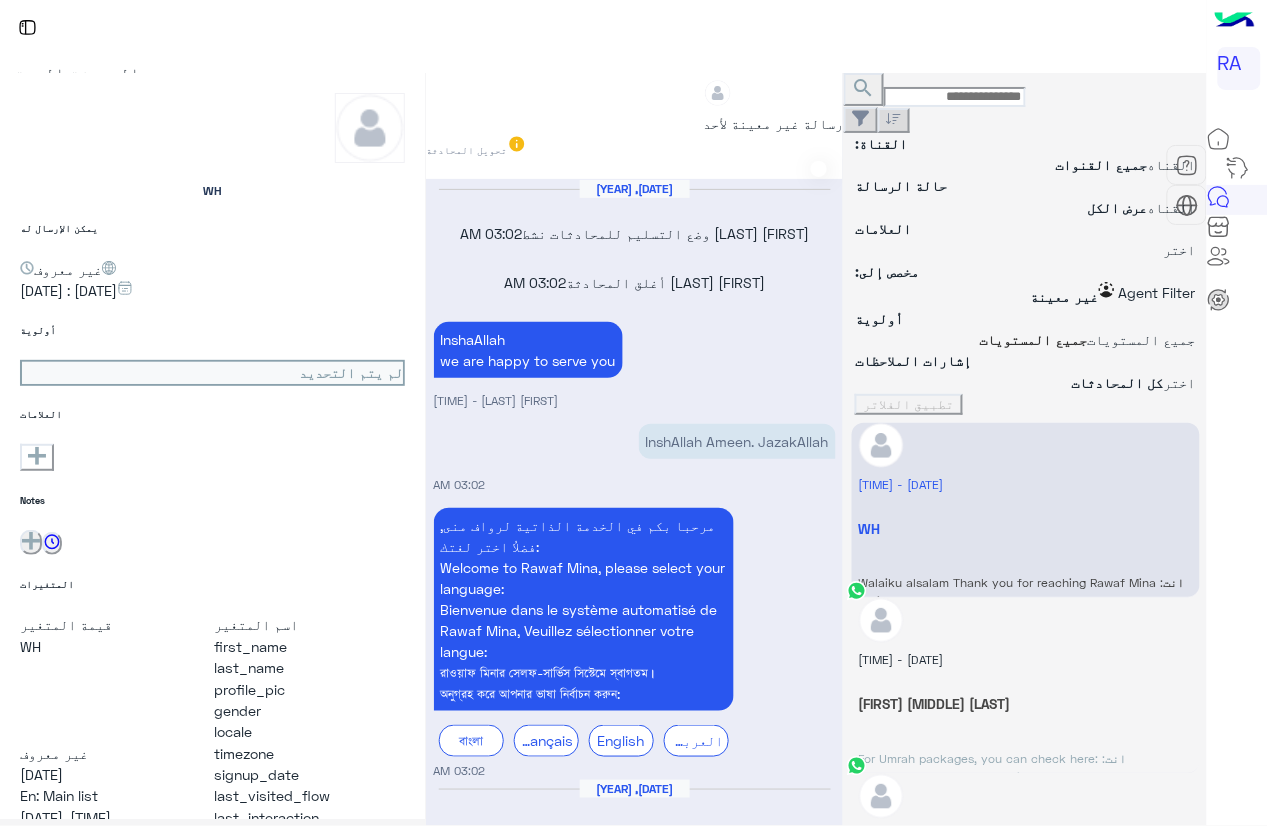 scroll, scrollTop: 2083, scrollLeft: 0, axis: vertical 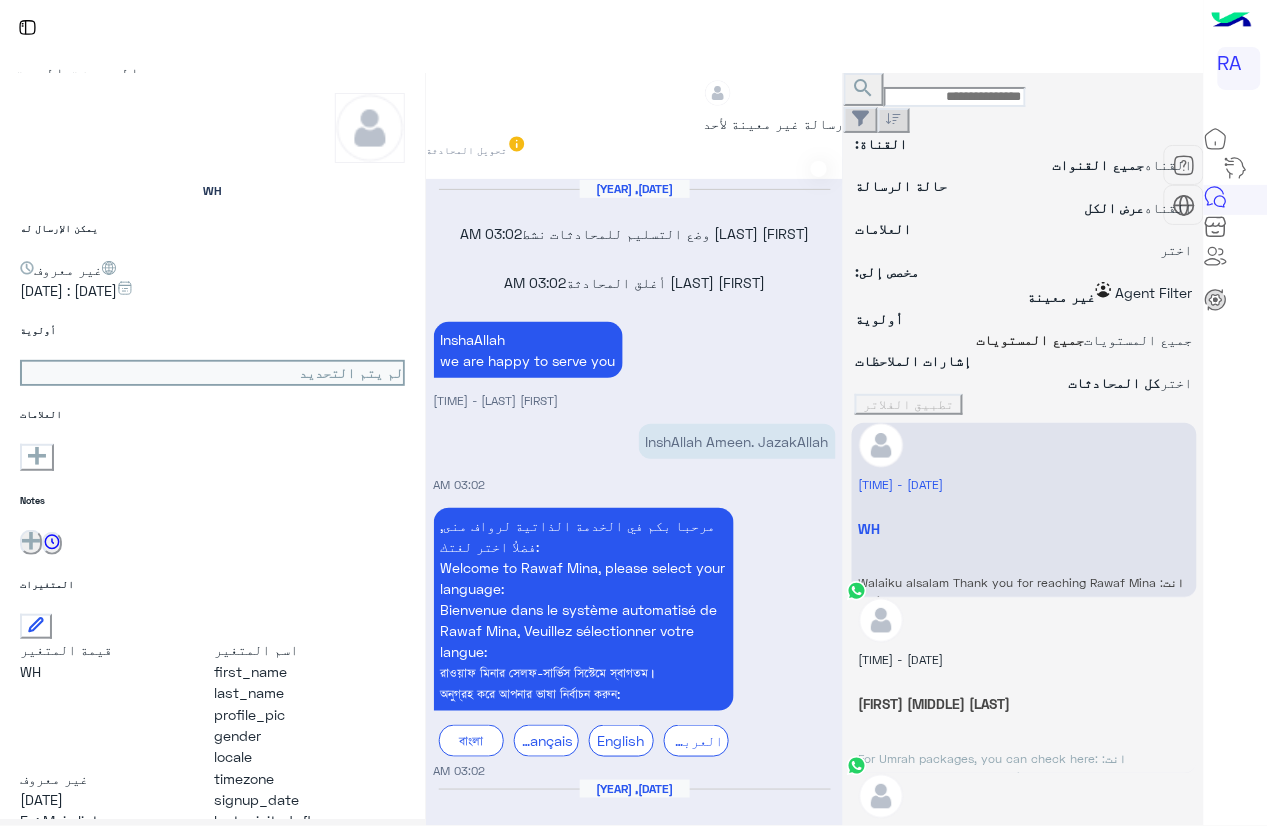click on "إعادة تحميل" at bounding box center (1202, 1178) 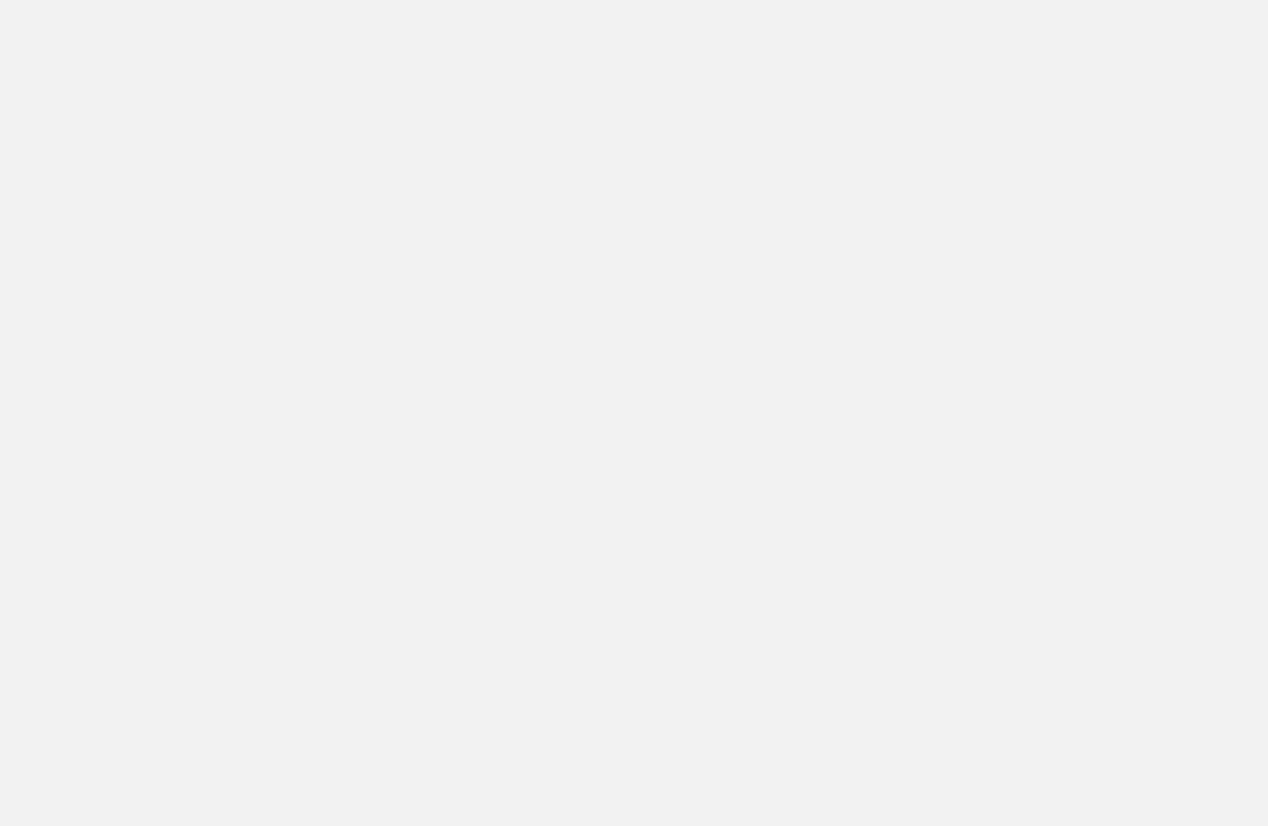 scroll, scrollTop: 0, scrollLeft: 0, axis: both 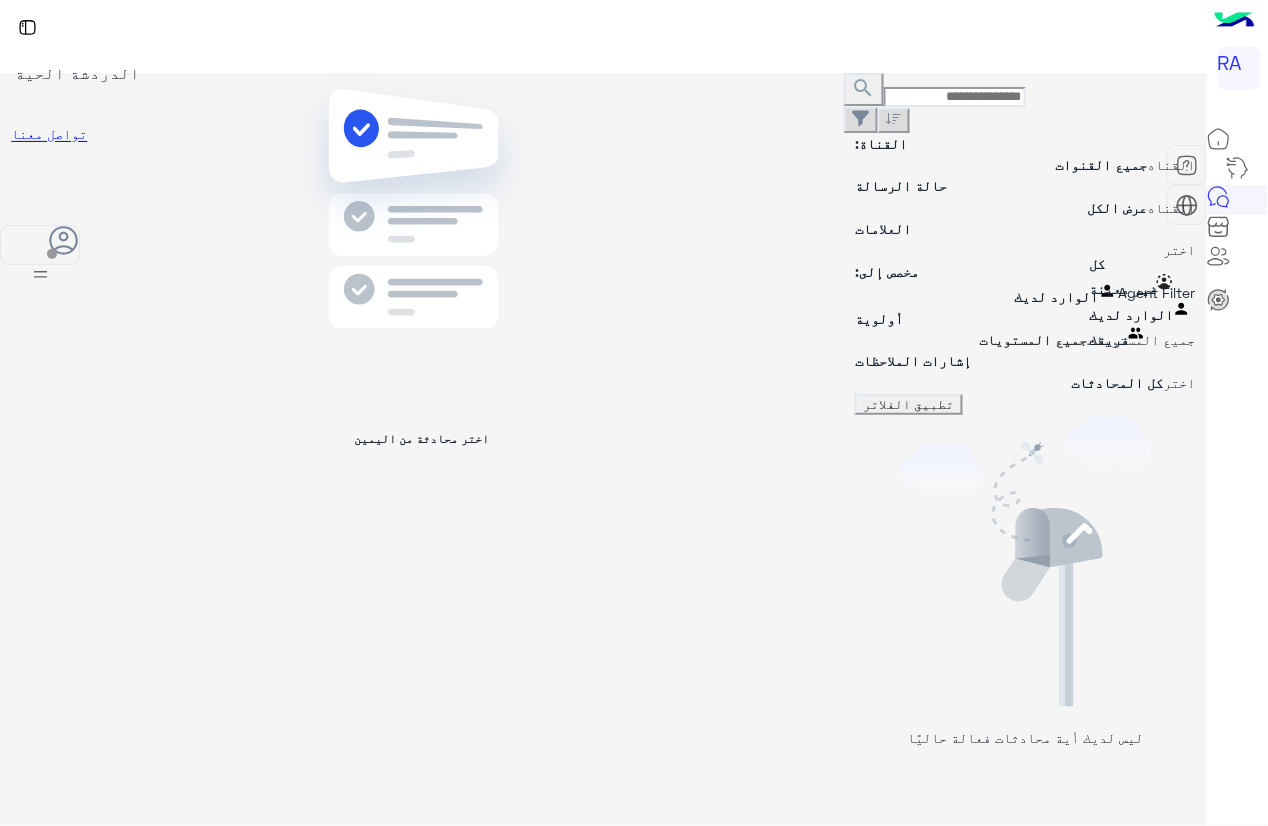 drag, startPoint x: 1132, startPoint y: 230, endPoint x: 1145, endPoint y: 310, distance: 81.04937 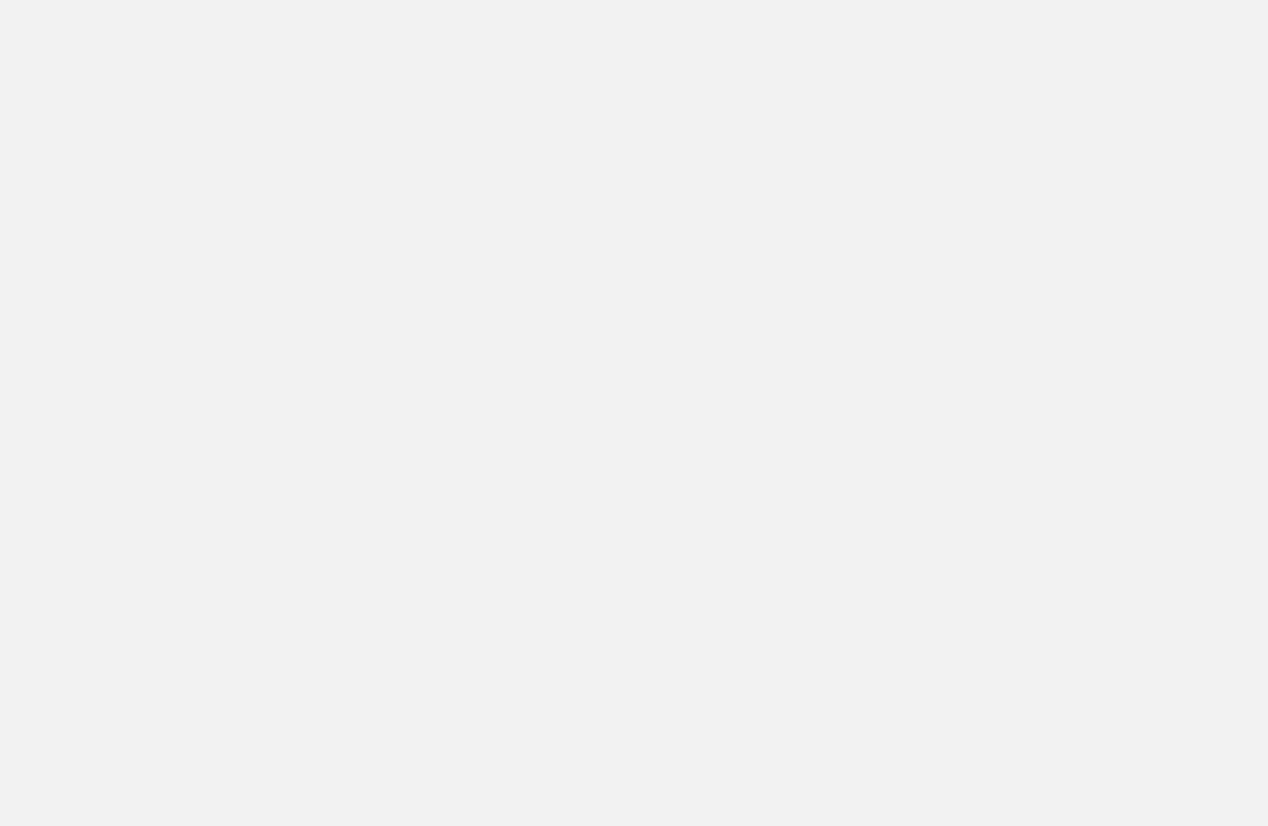 scroll, scrollTop: 0, scrollLeft: 0, axis: both 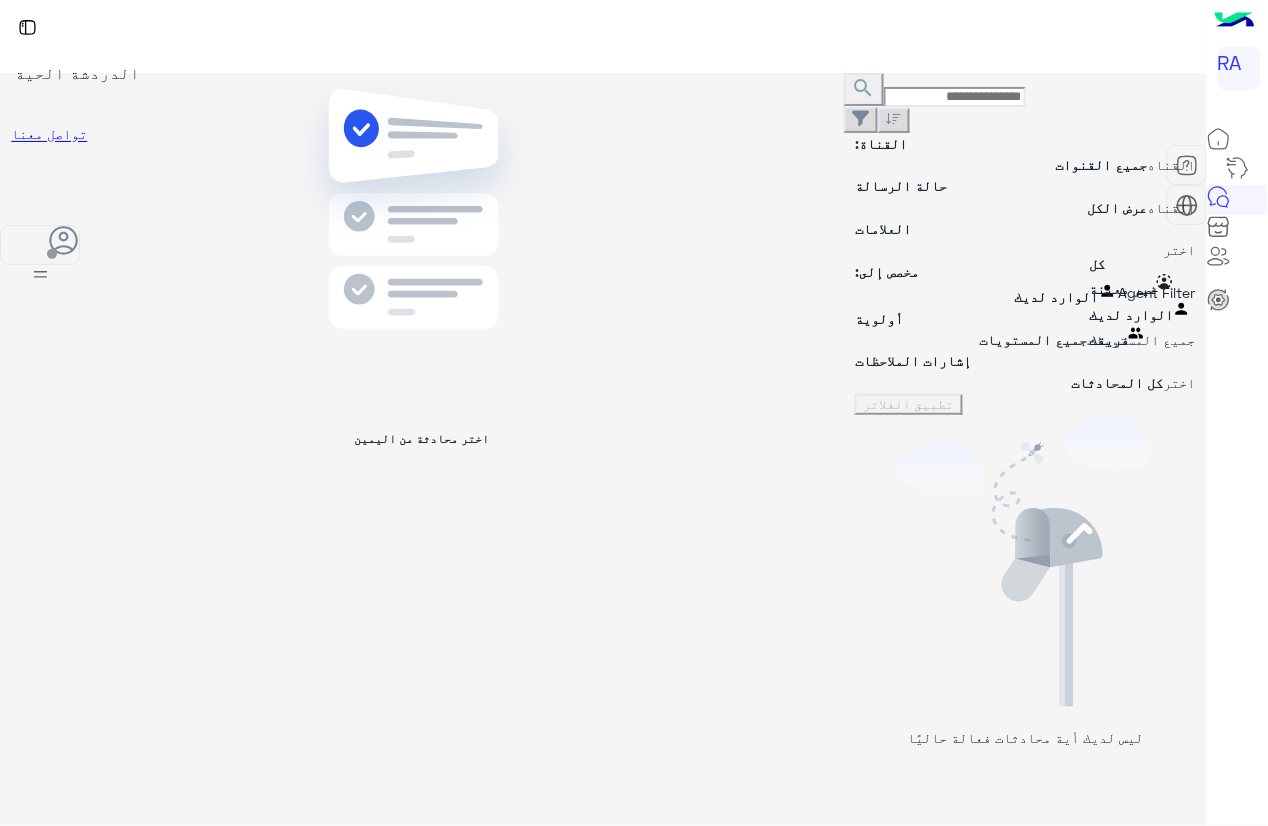 drag, startPoint x: 1170, startPoint y: 247, endPoint x: 1159, endPoint y: 325, distance: 78.77182 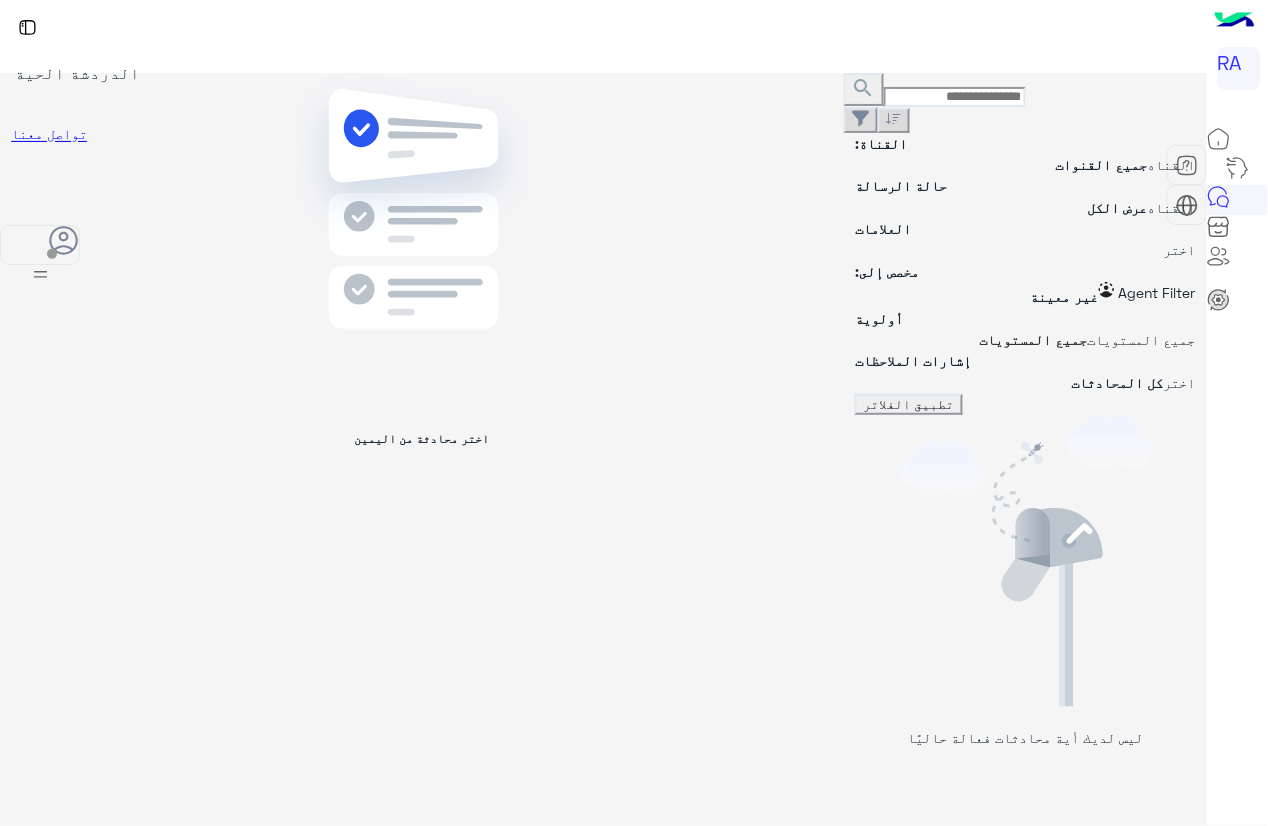 click on "search القناة: القناه جميع القنوات حالة الرسالة القناه عرض الكل العلامات اختر مخصص إلى: Agent Filter غير معينة  أولوية جميع المستويات جميع المستويات إشارات الملاحظات اختر كل المحادثات تطبيق الفلاتر" at bounding box center [1025, 244] 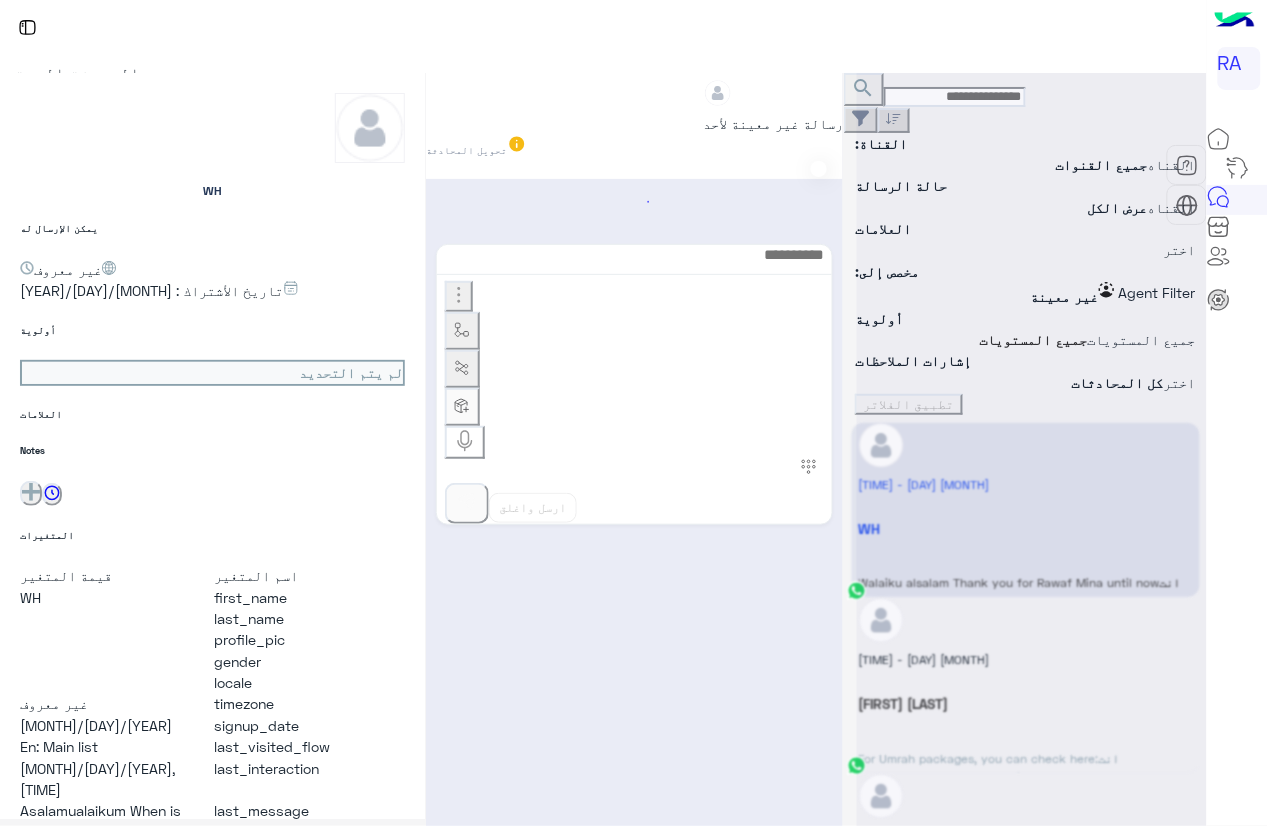 scroll, scrollTop: 2083, scrollLeft: 0, axis: vertical 